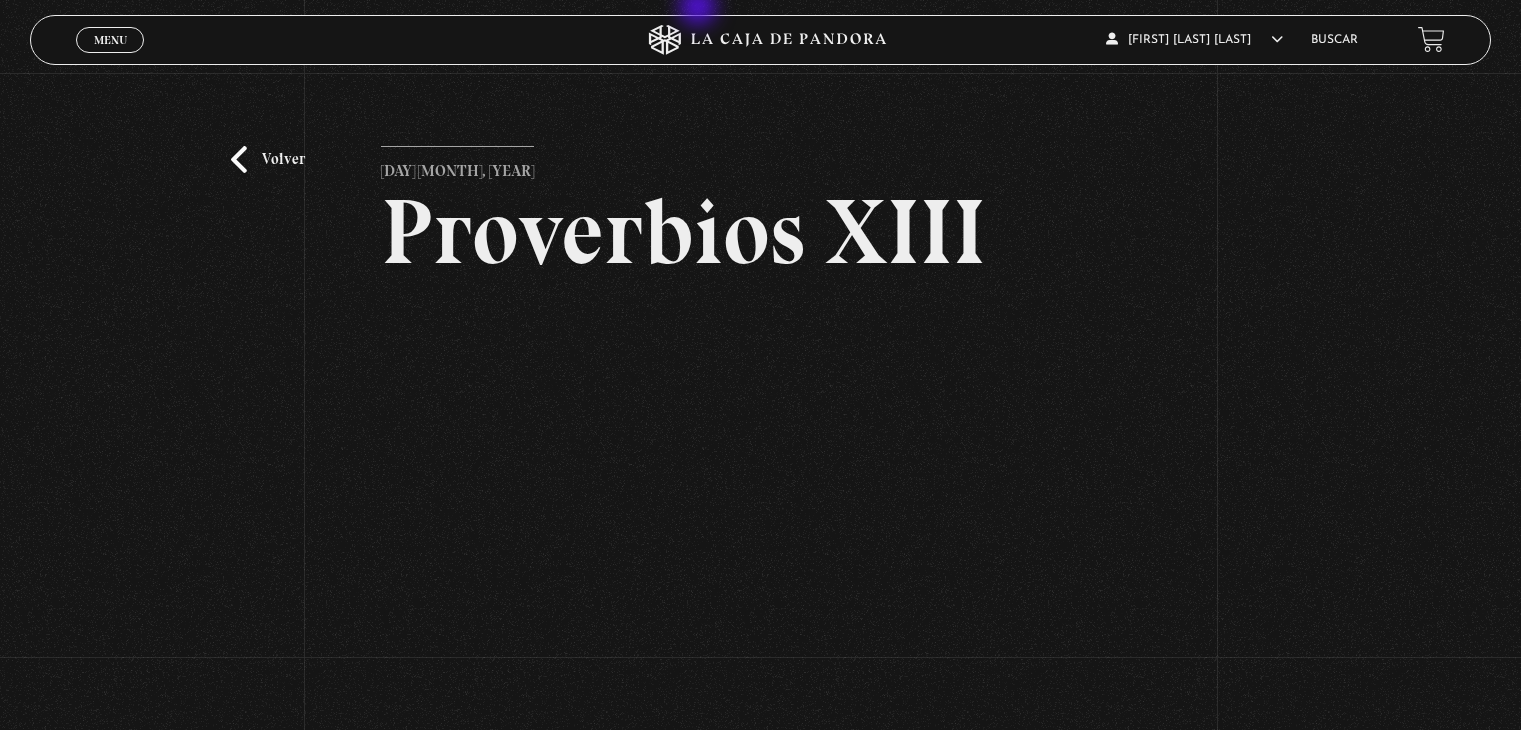 scroll, scrollTop: 200, scrollLeft: 0, axis: vertical 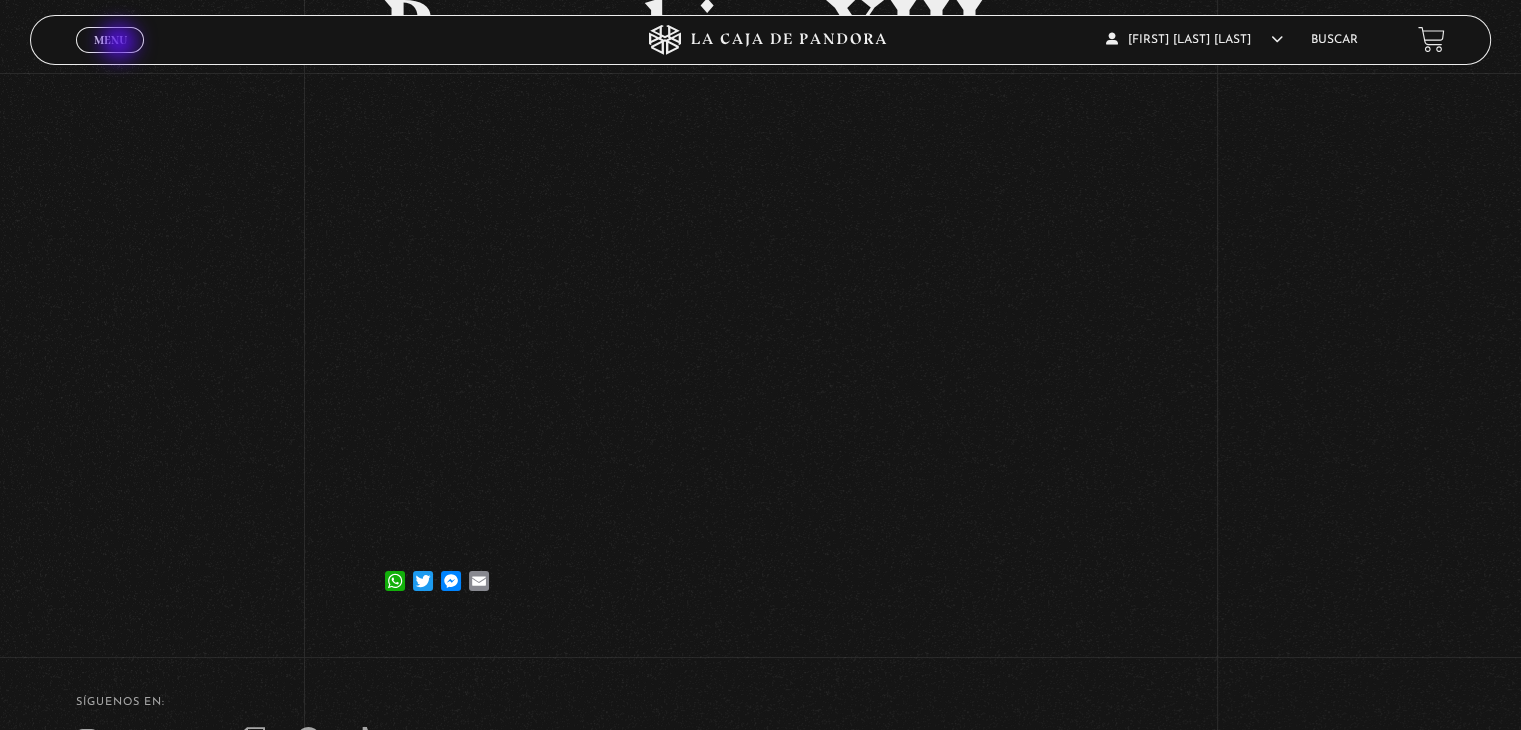 click on "Menu" at bounding box center [110, 40] 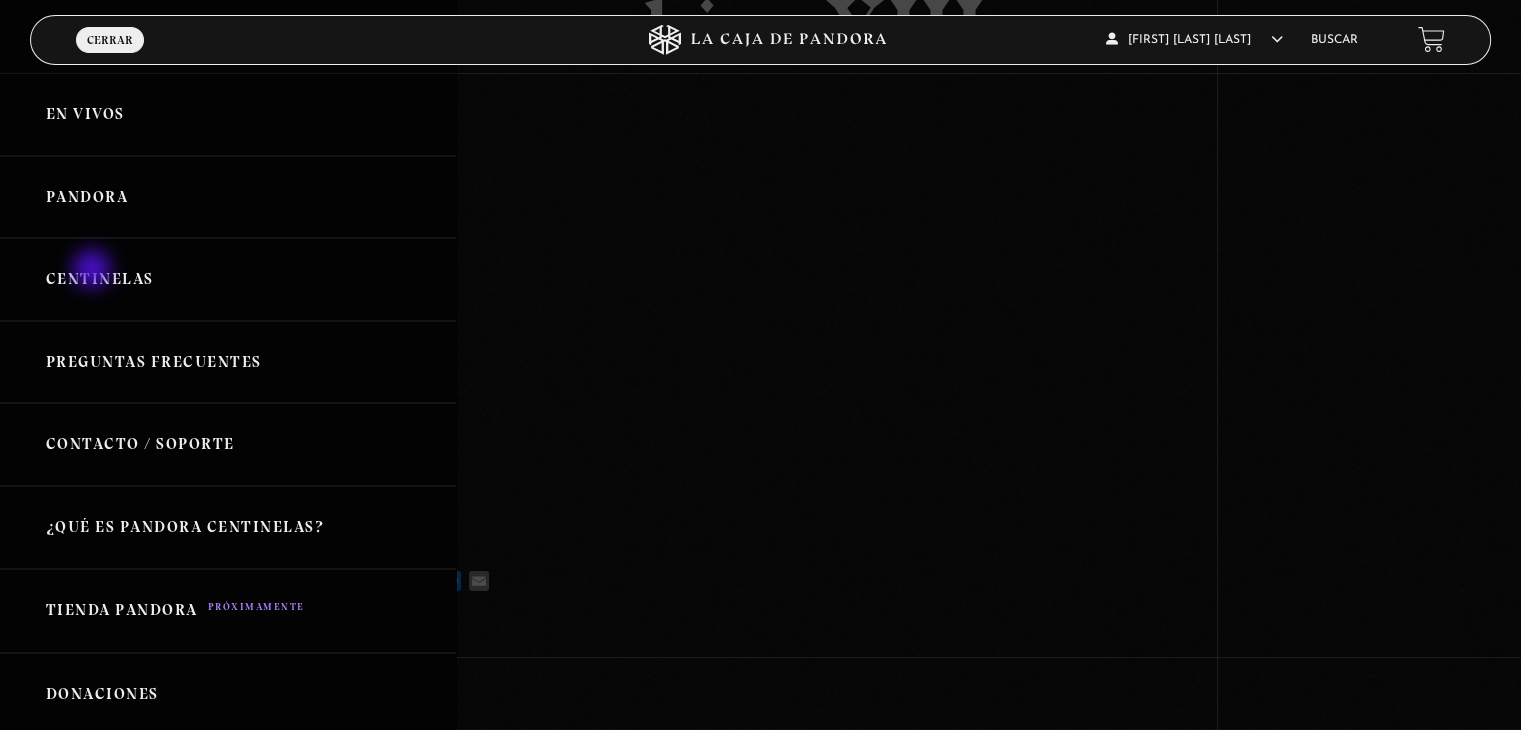 click on "Centinelas" at bounding box center (228, 279) 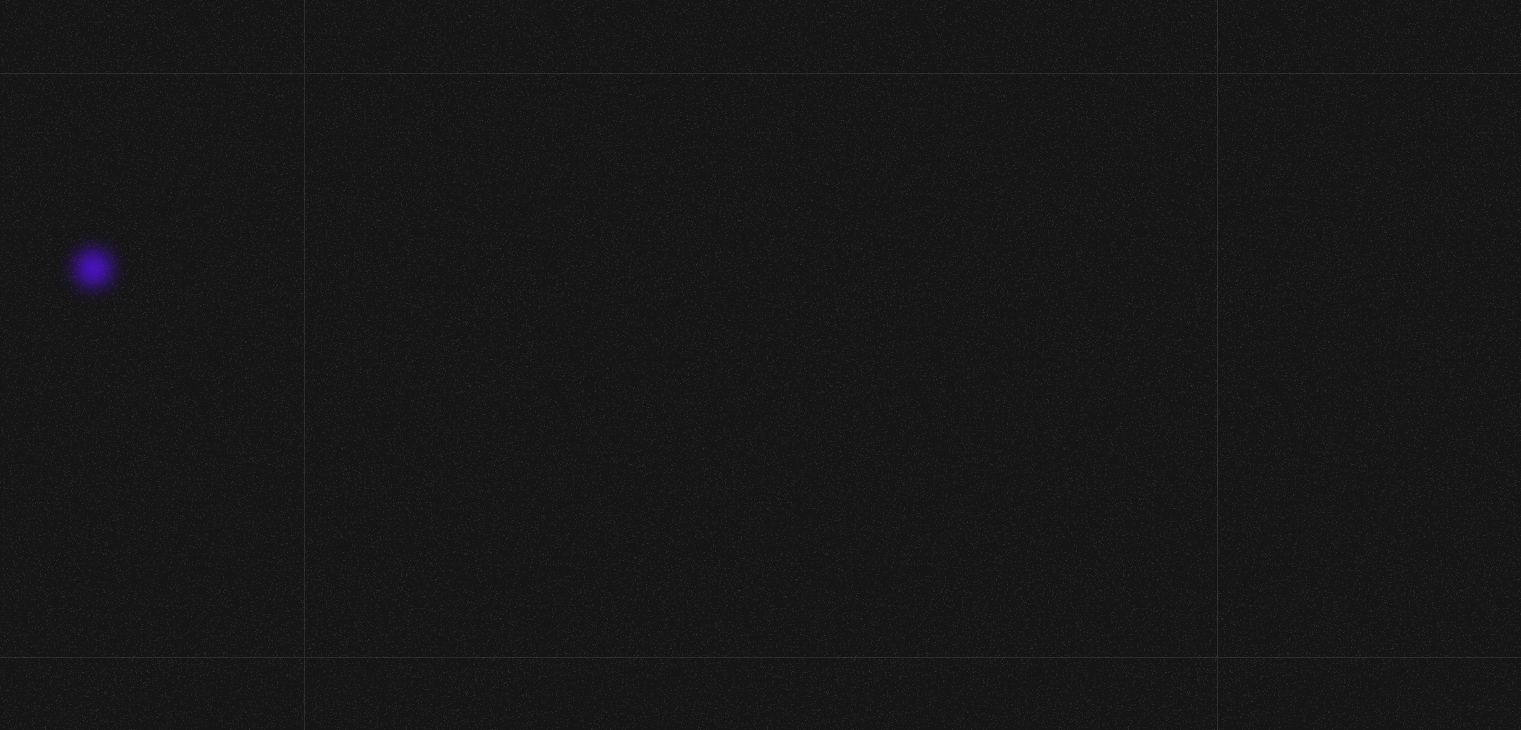 scroll, scrollTop: 0, scrollLeft: 0, axis: both 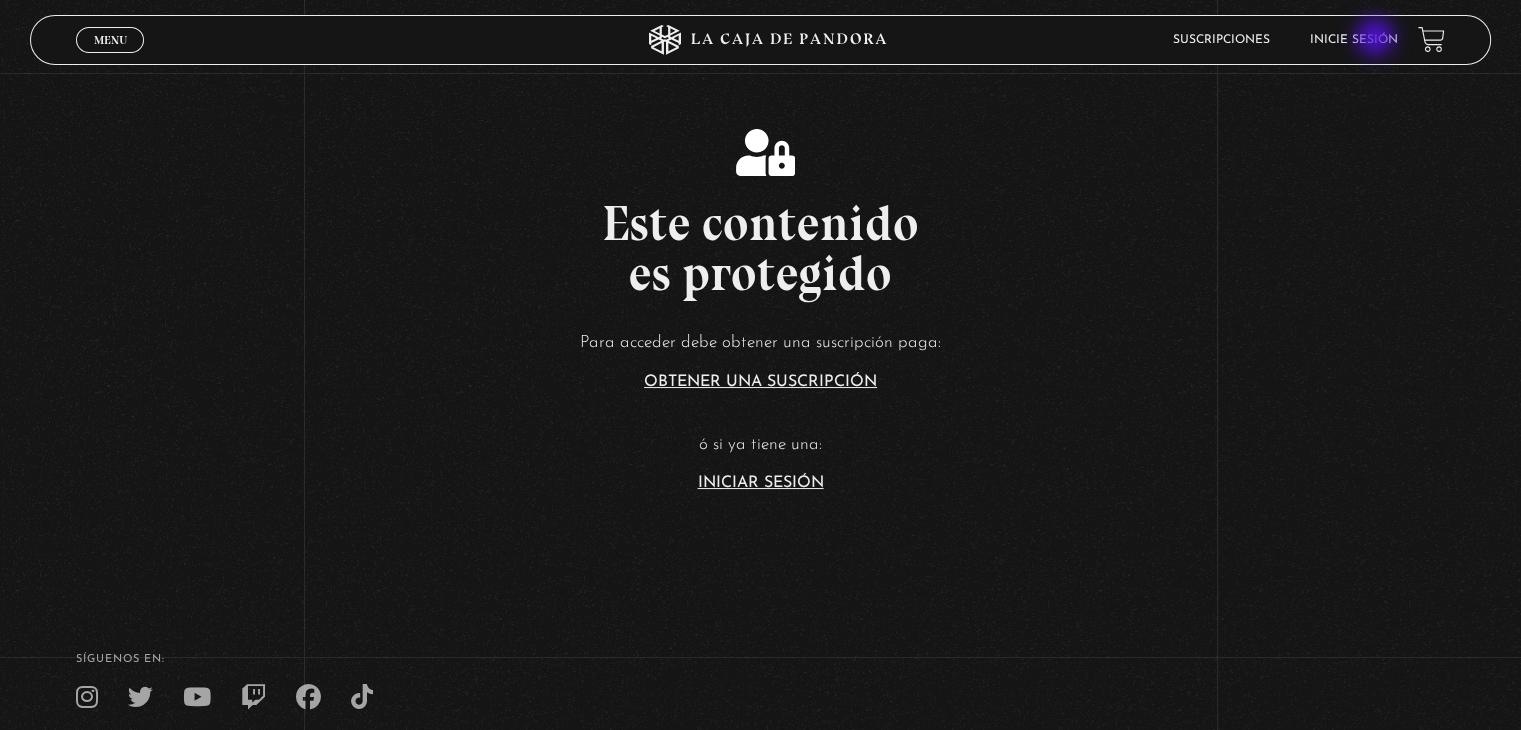 click on "Inicie sesión" at bounding box center (1354, 40) 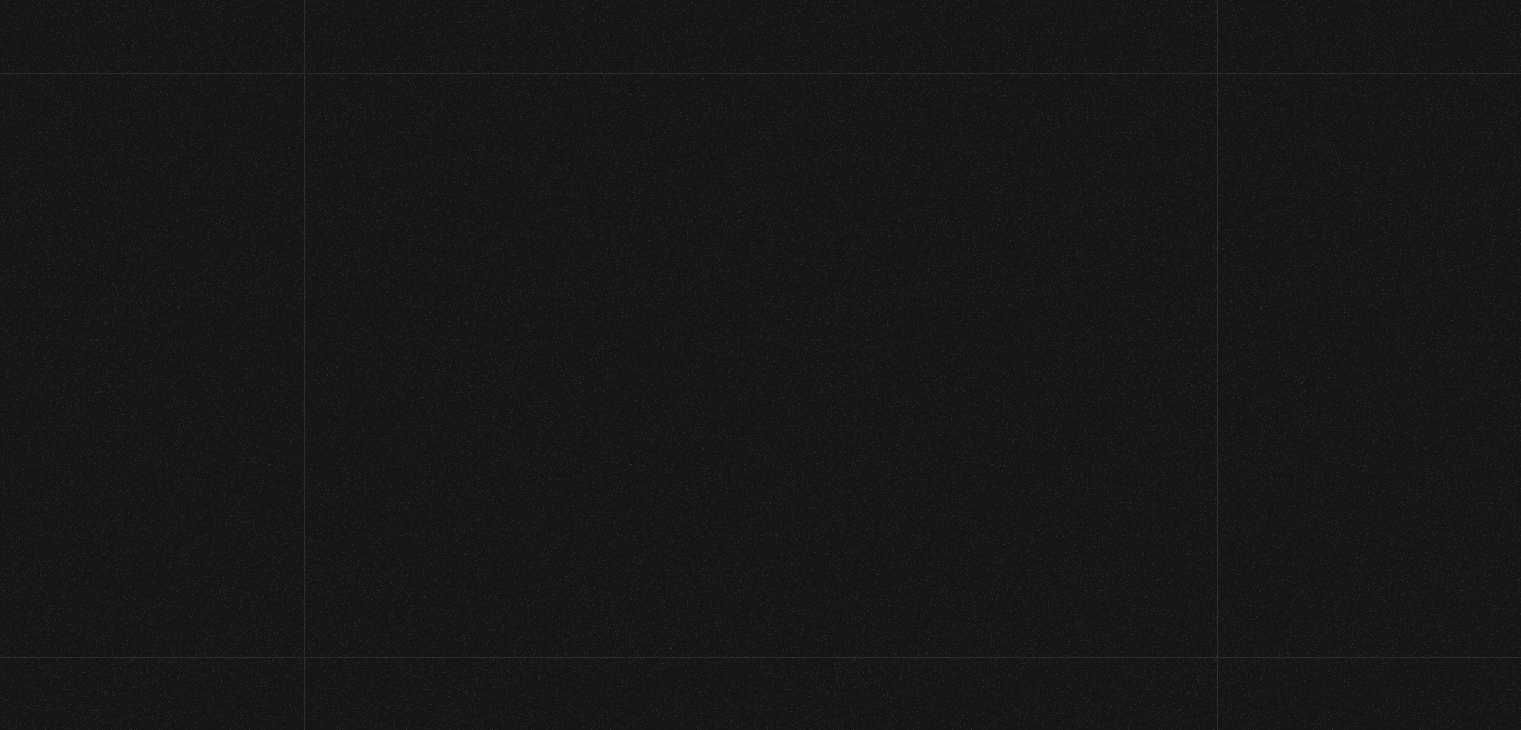 scroll, scrollTop: 0, scrollLeft: 0, axis: both 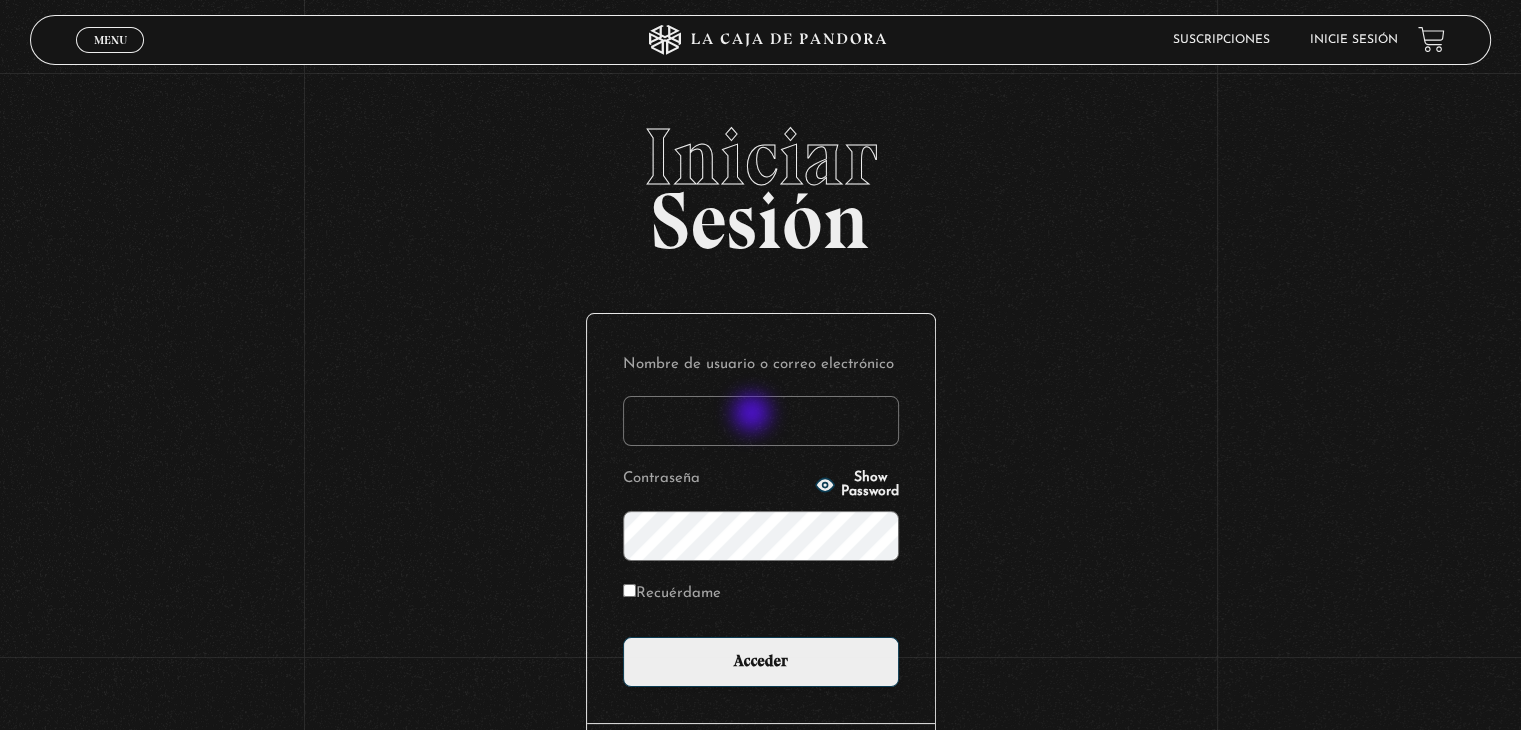 paste on "Raquel.ulatec@example.com" 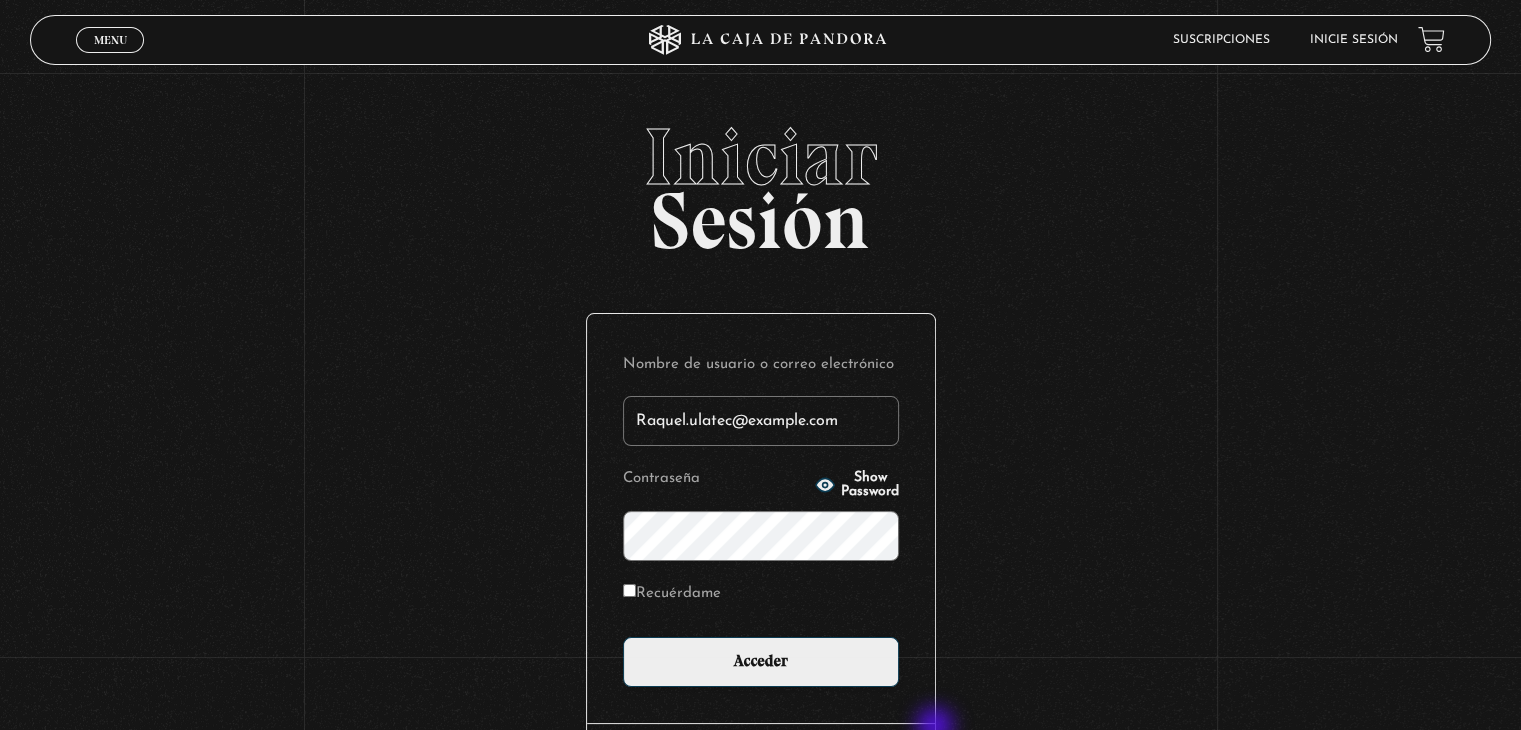 type on "Raquel.ulatec@example.com" 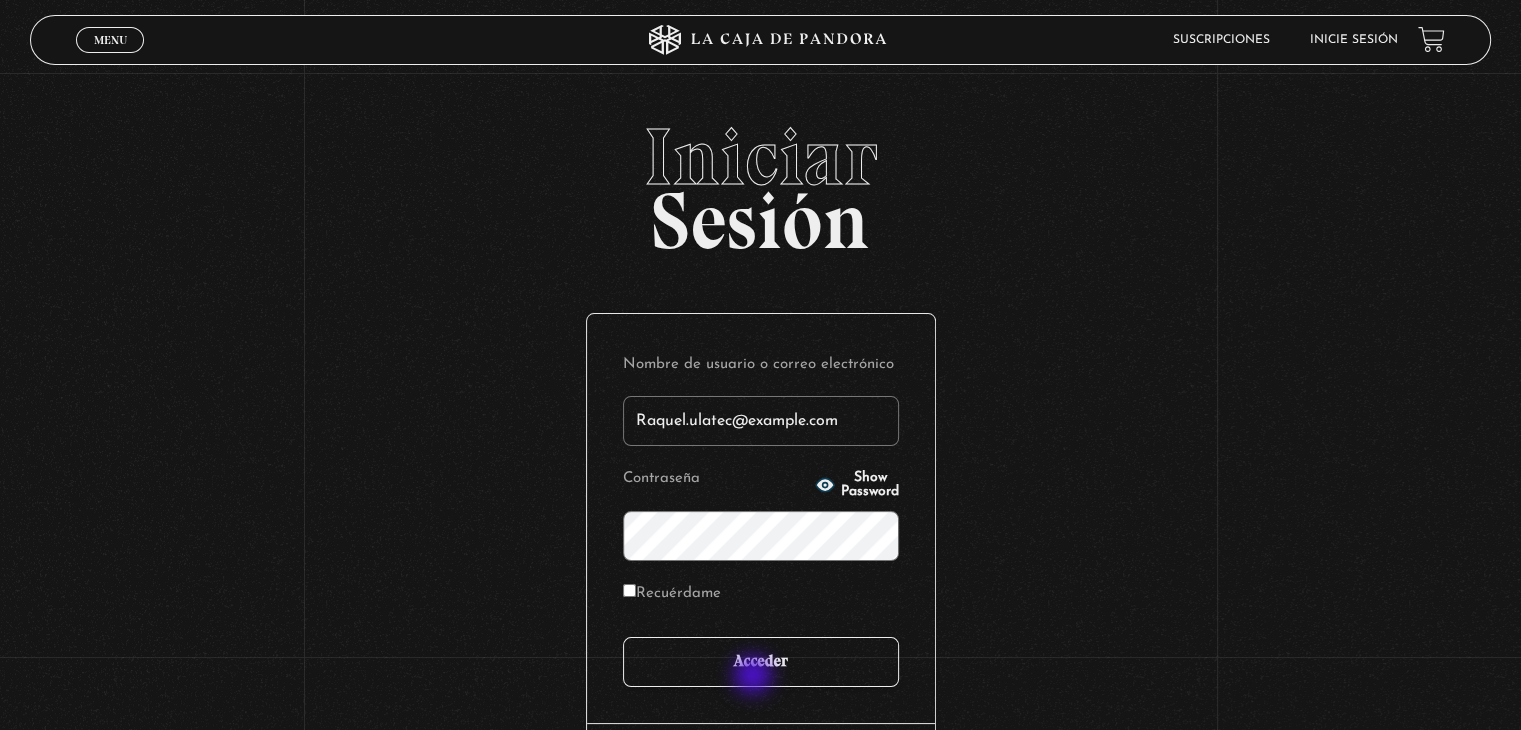 click on "Acceder" at bounding box center [761, 662] 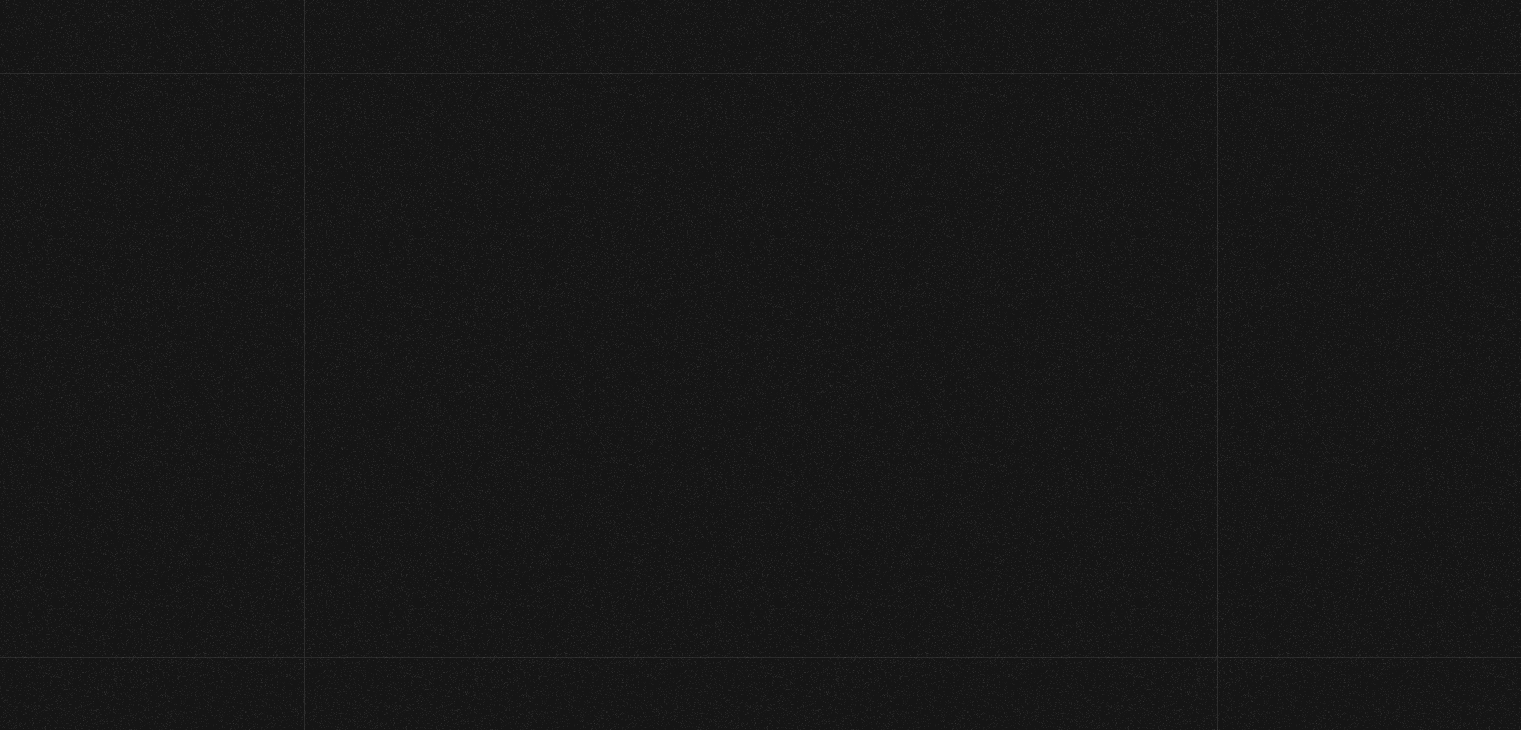 scroll, scrollTop: 0, scrollLeft: 0, axis: both 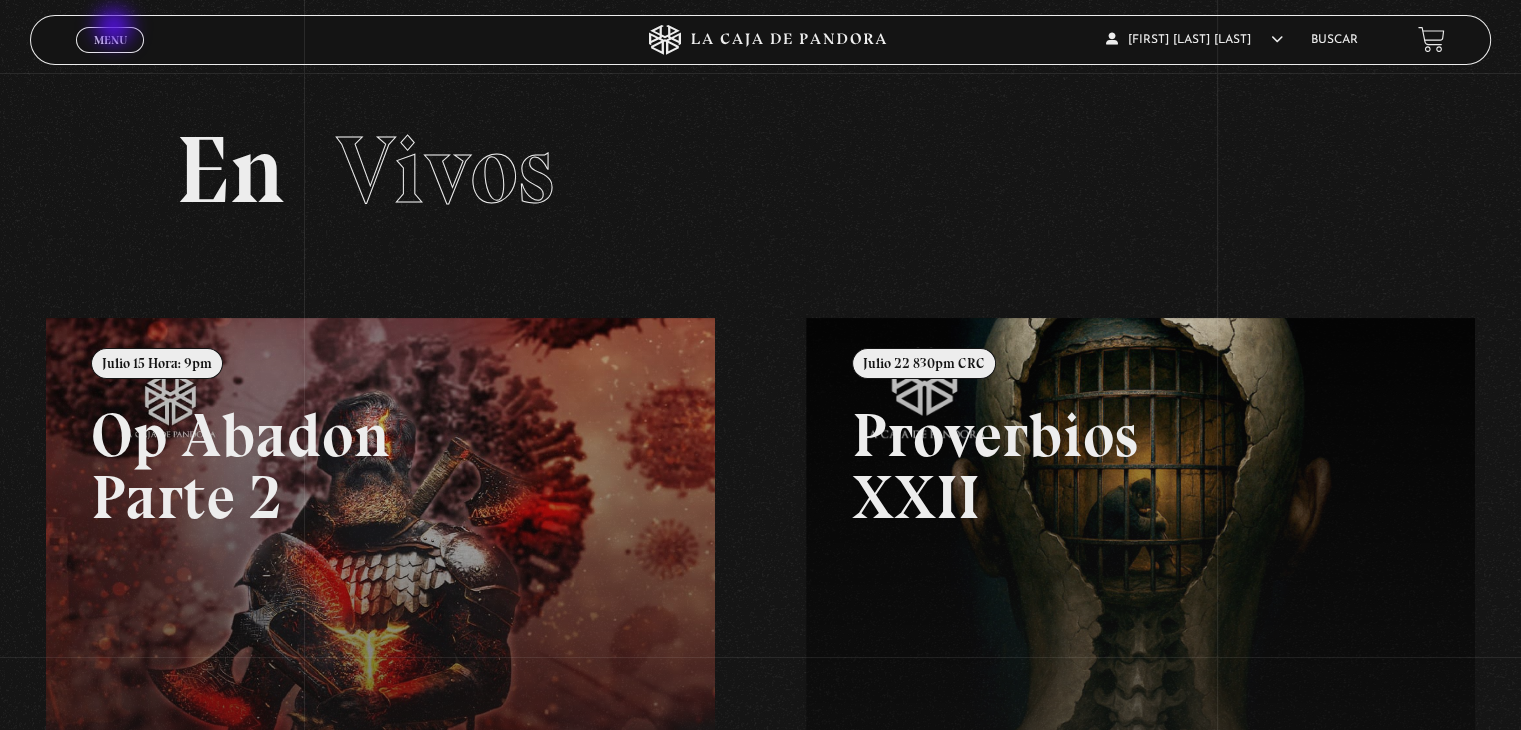 click on "Menu Cerrar" at bounding box center [110, 40] 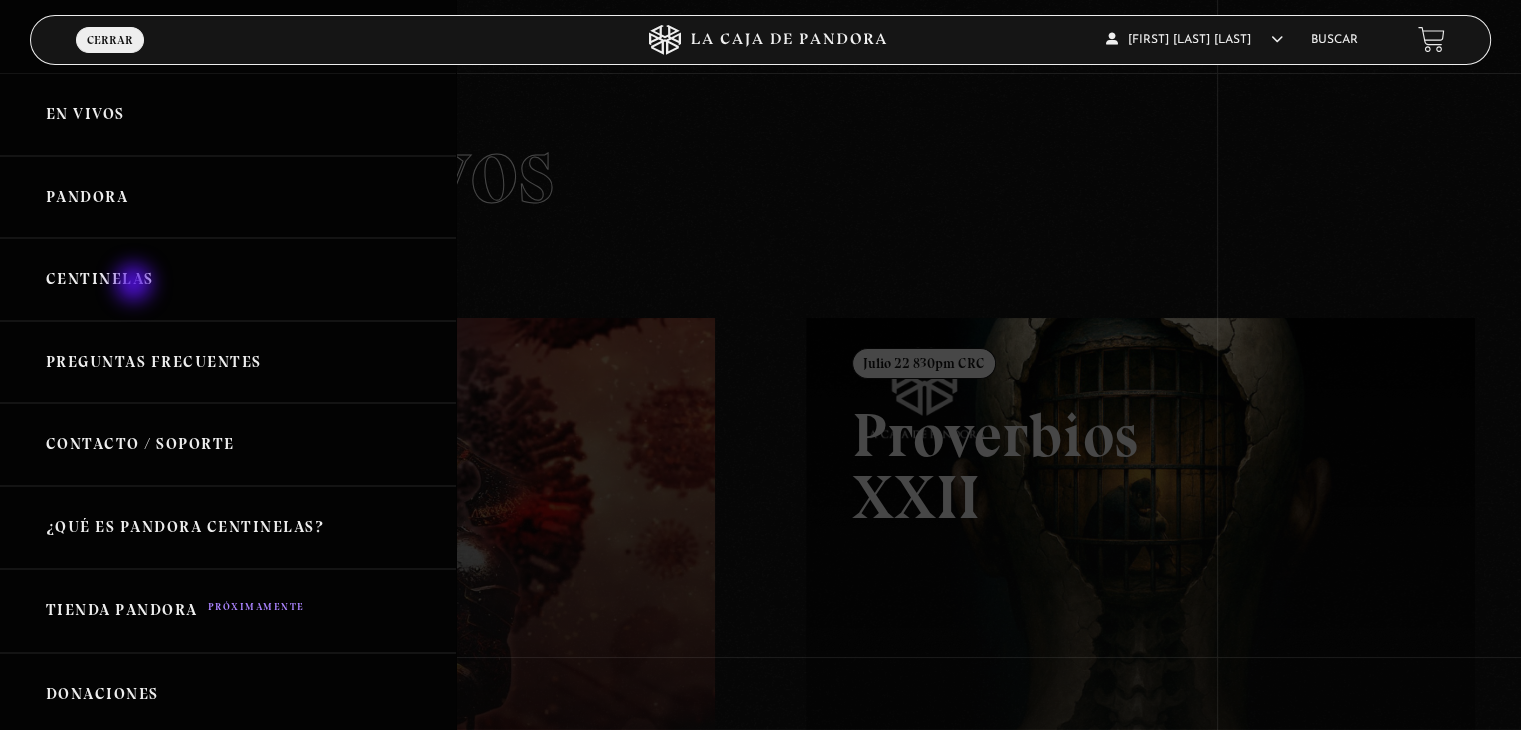 click on "Centinelas" at bounding box center (228, 279) 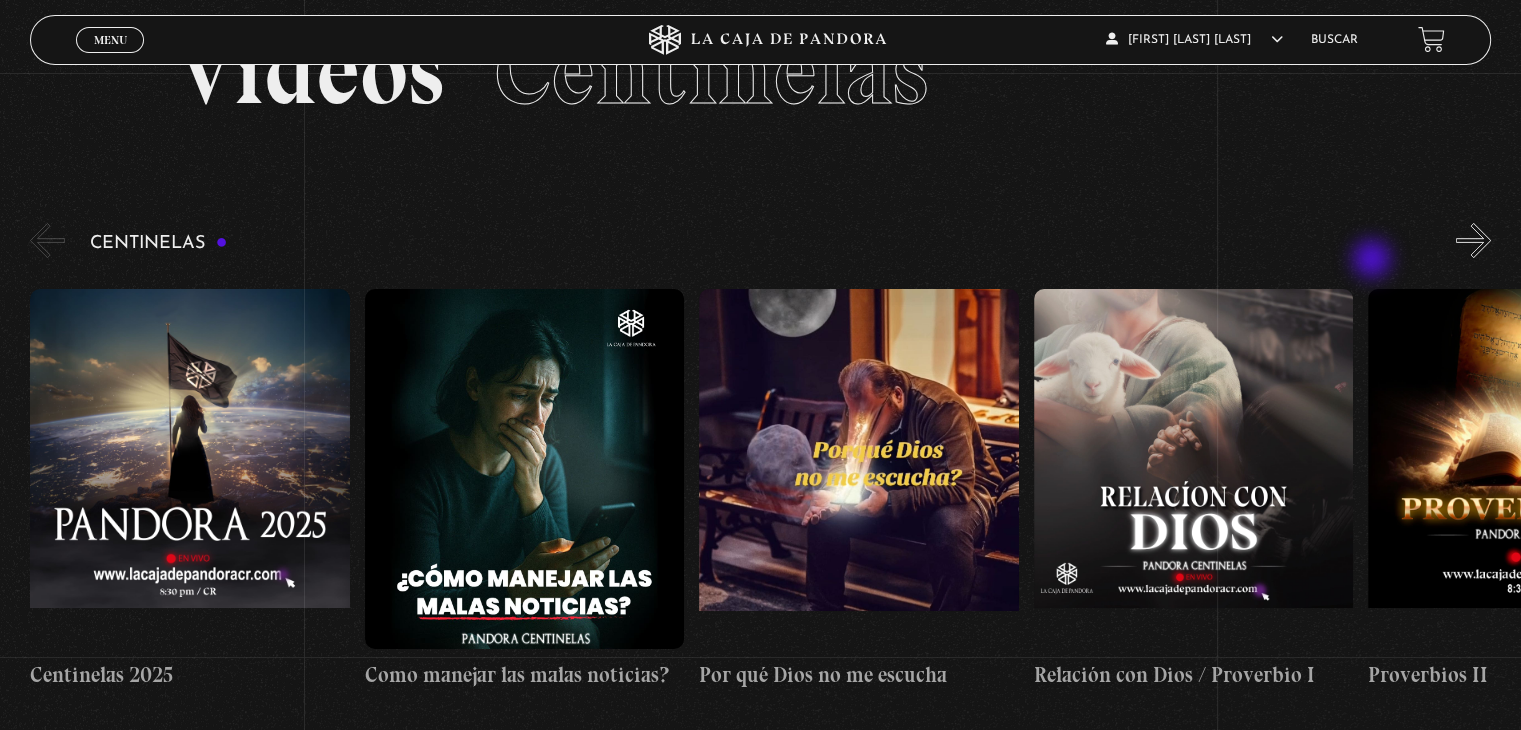 scroll, scrollTop: 100, scrollLeft: 0, axis: vertical 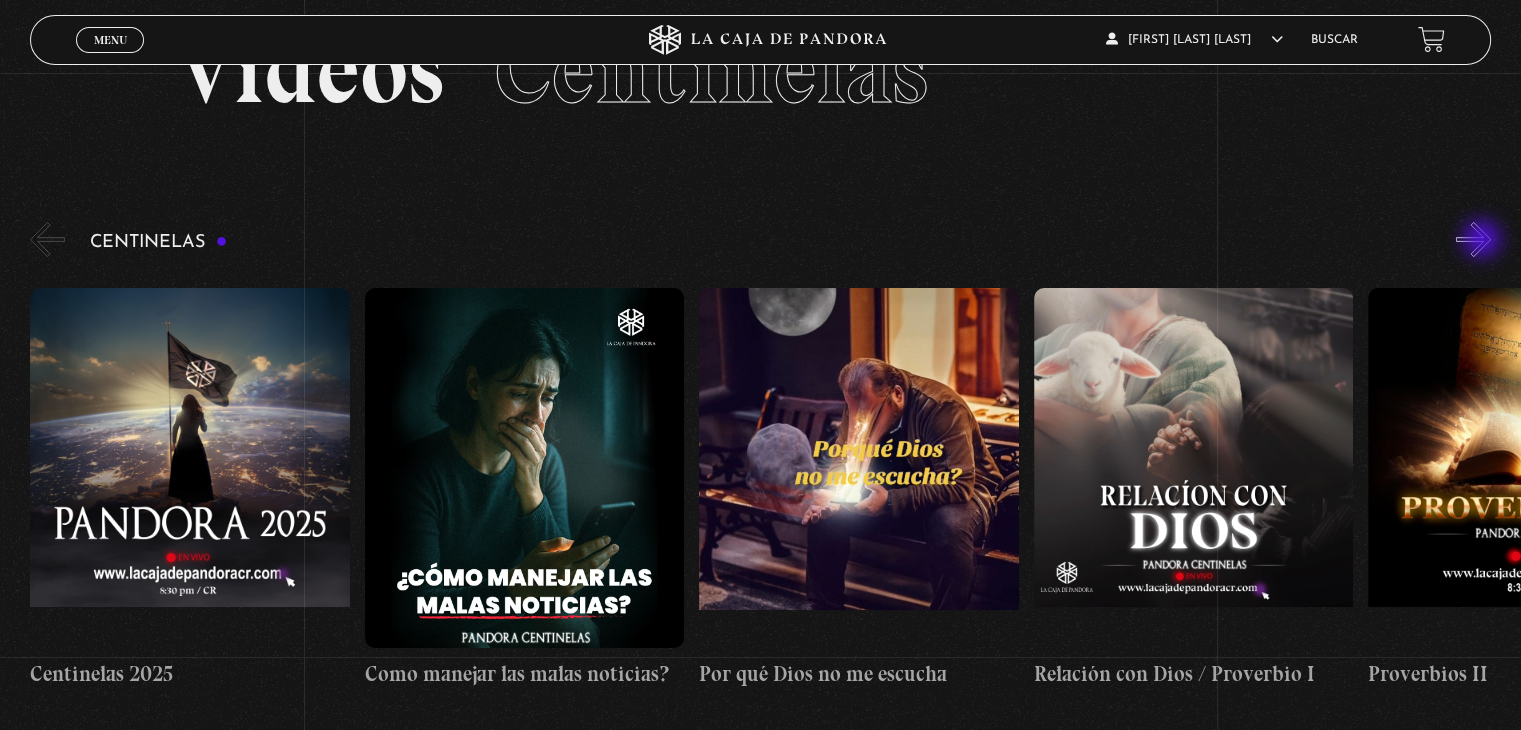 click on "»" at bounding box center (1473, 239) 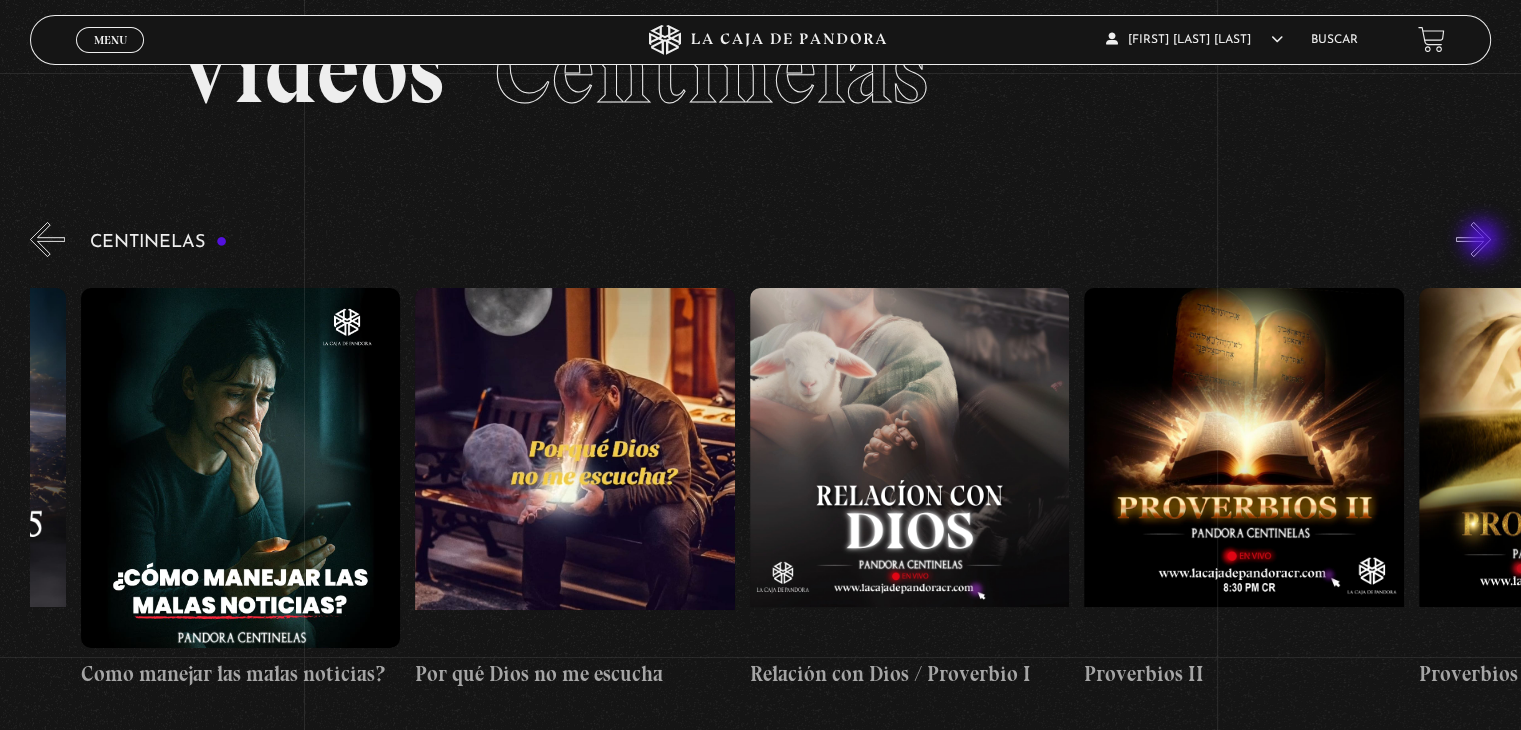 click on "»" at bounding box center (1473, 239) 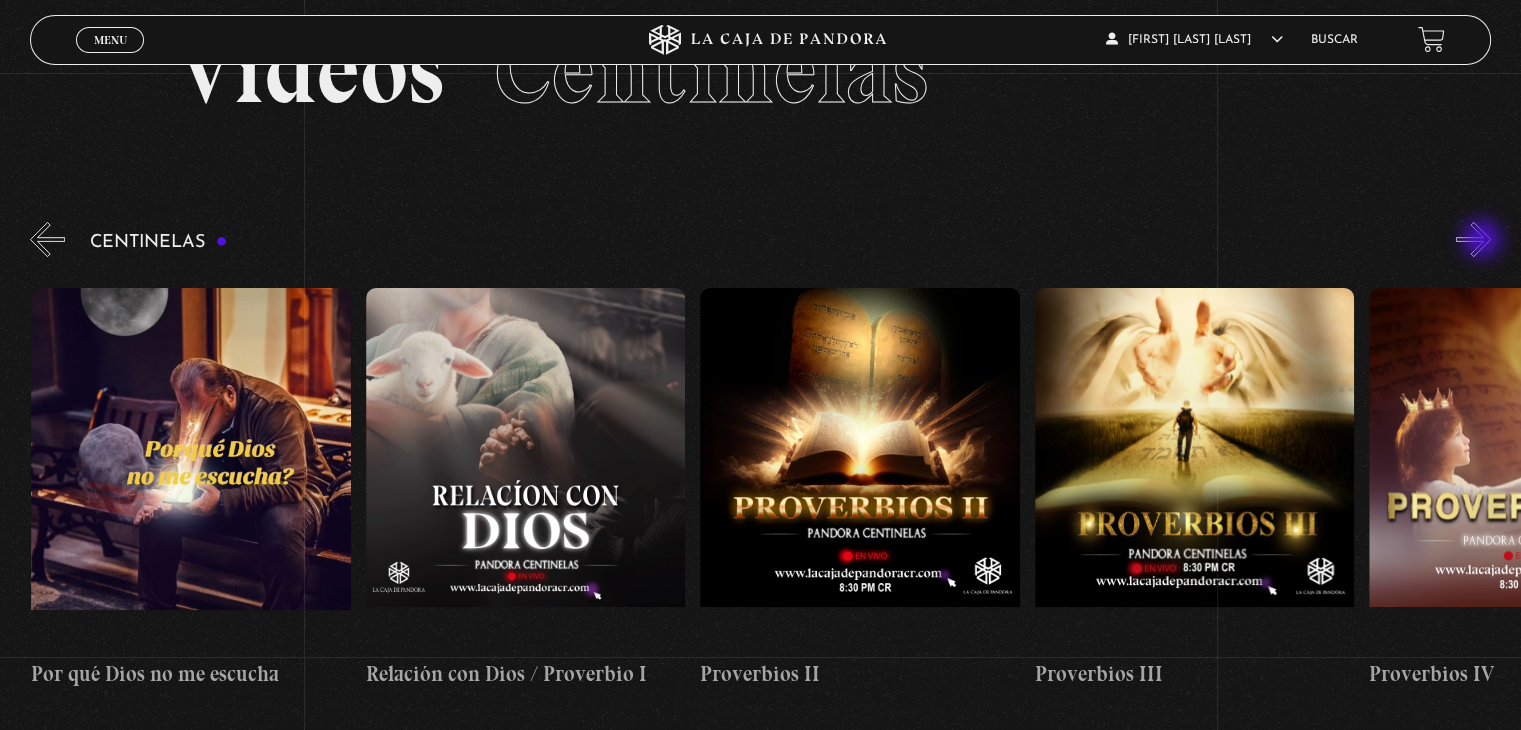 click on "»" at bounding box center [1473, 239] 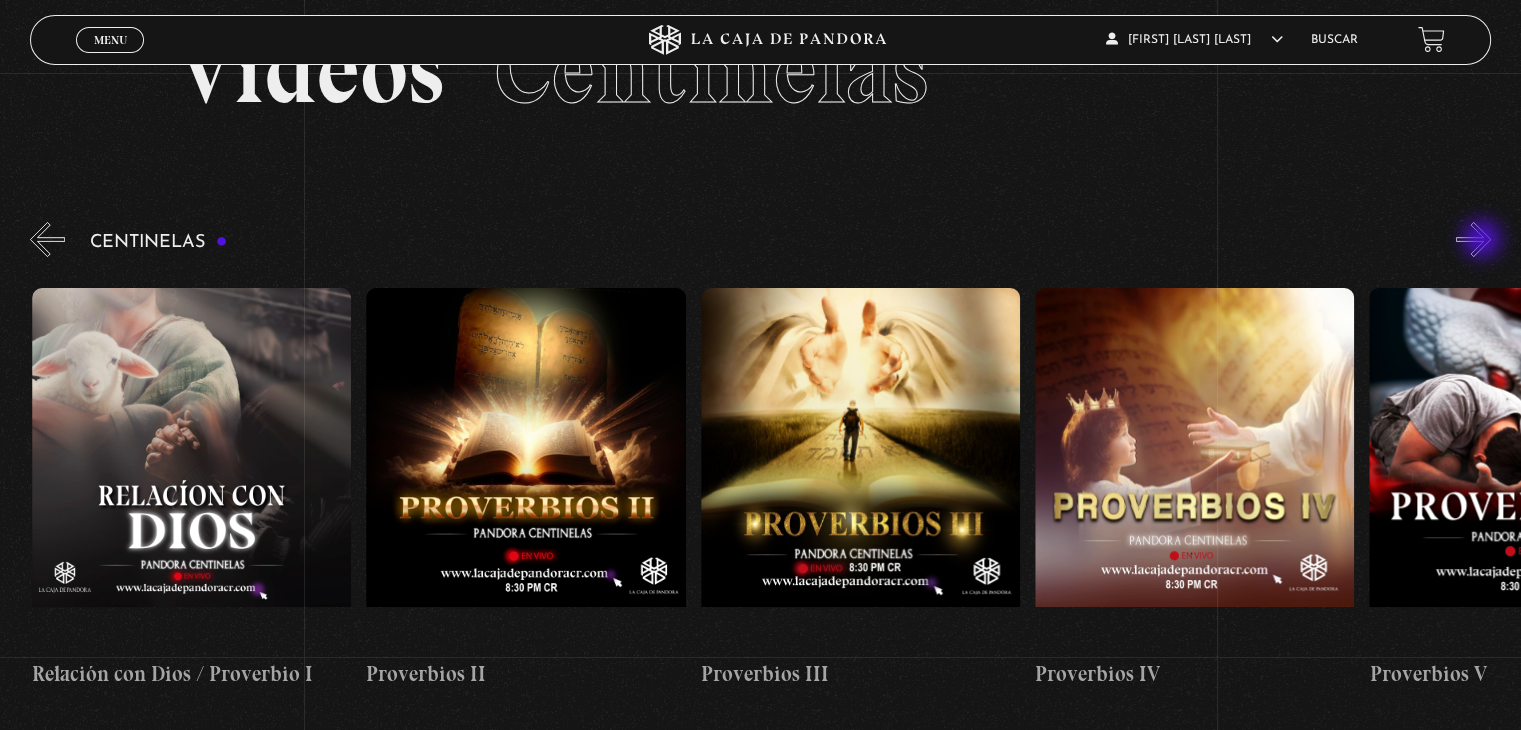 click on "»" at bounding box center (1473, 239) 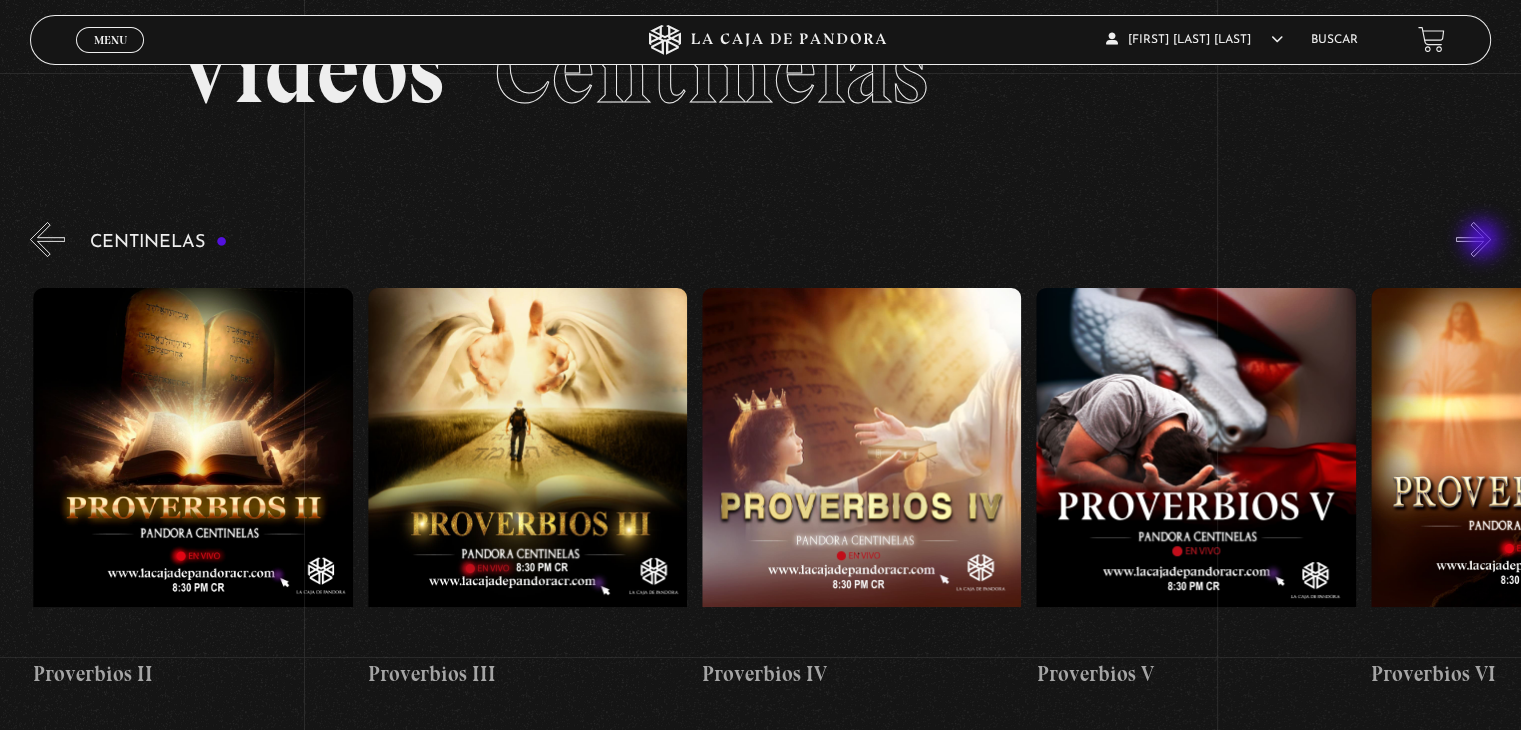 click on "»" at bounding box center [1473, 239] 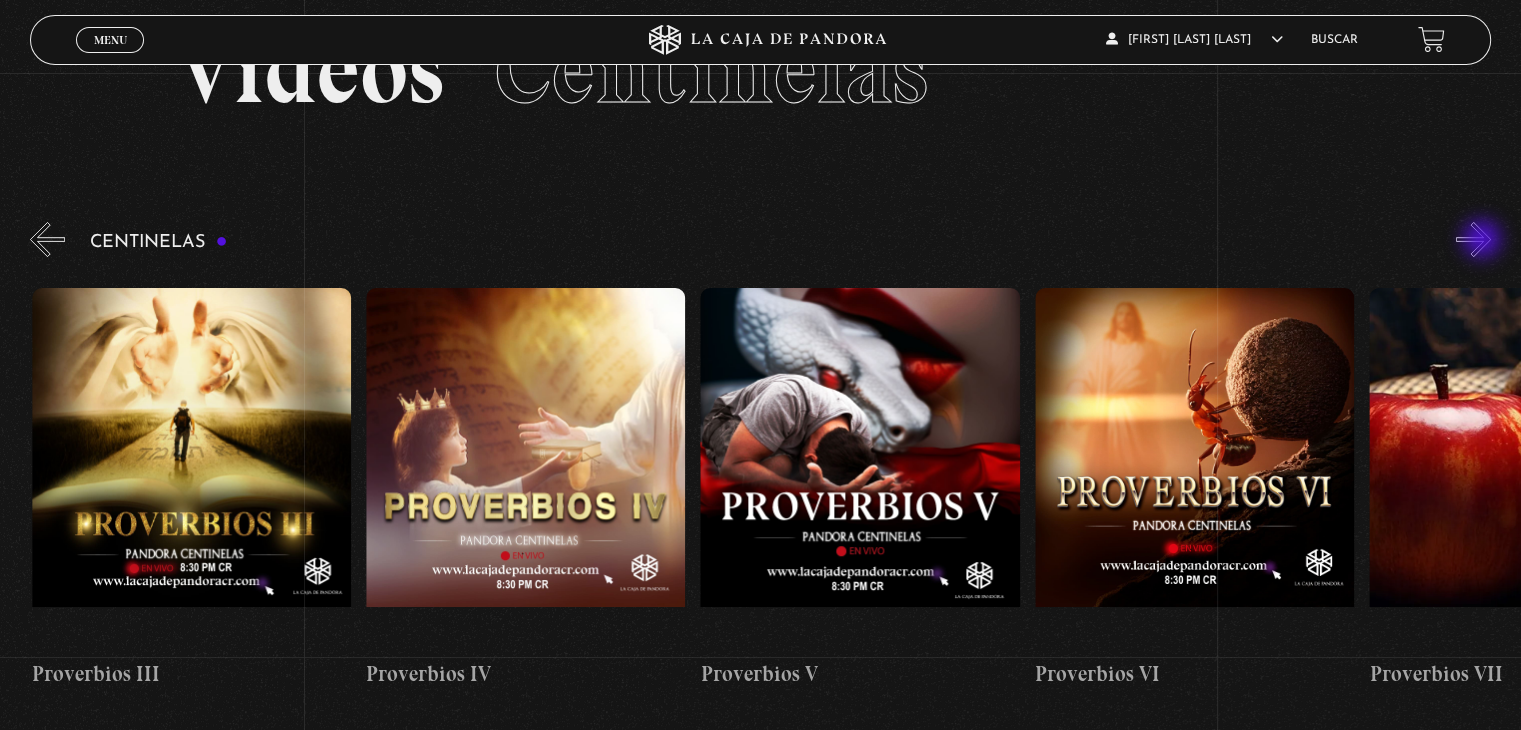 click on "»" at bounding box center [1473, 239] 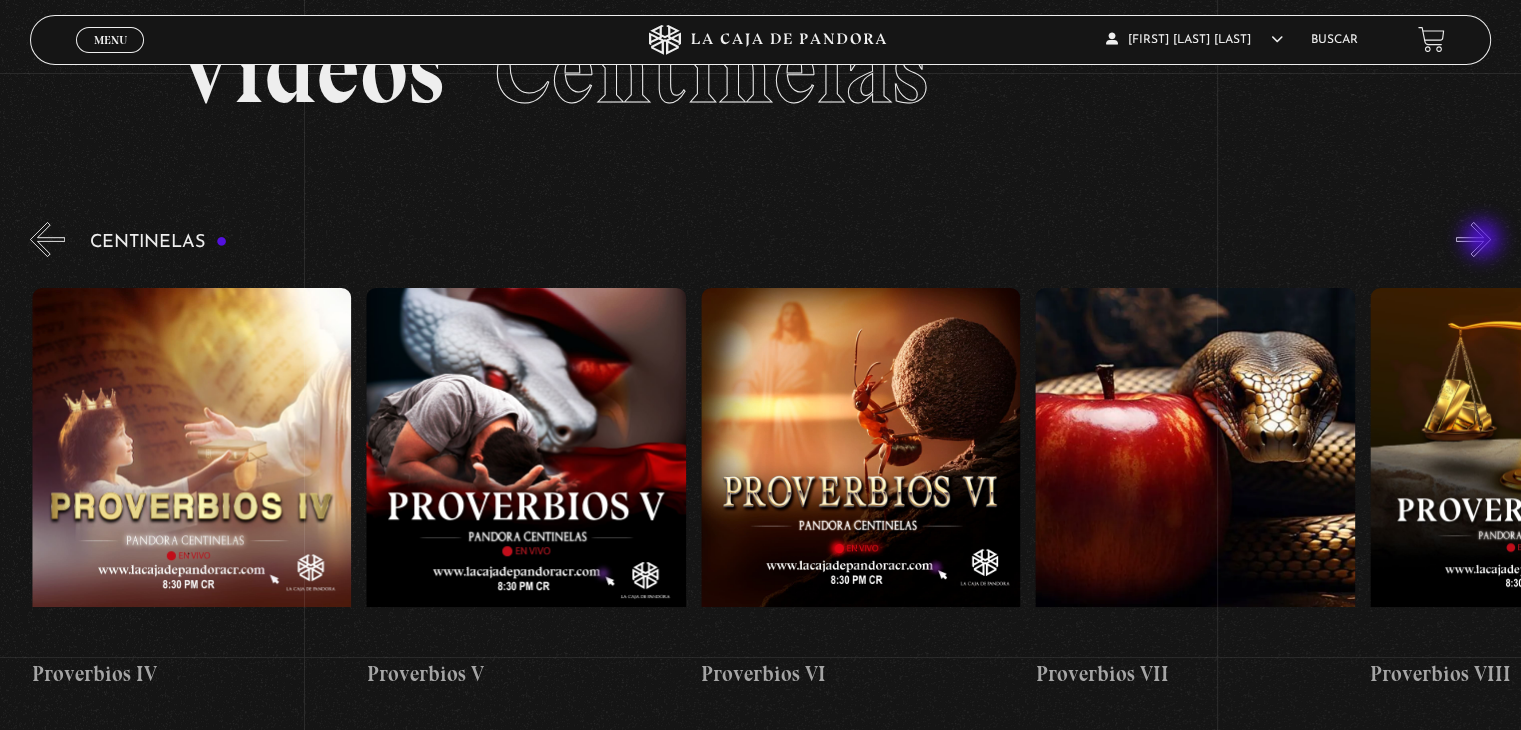 click on "»" at bounding box center (1473, 239) 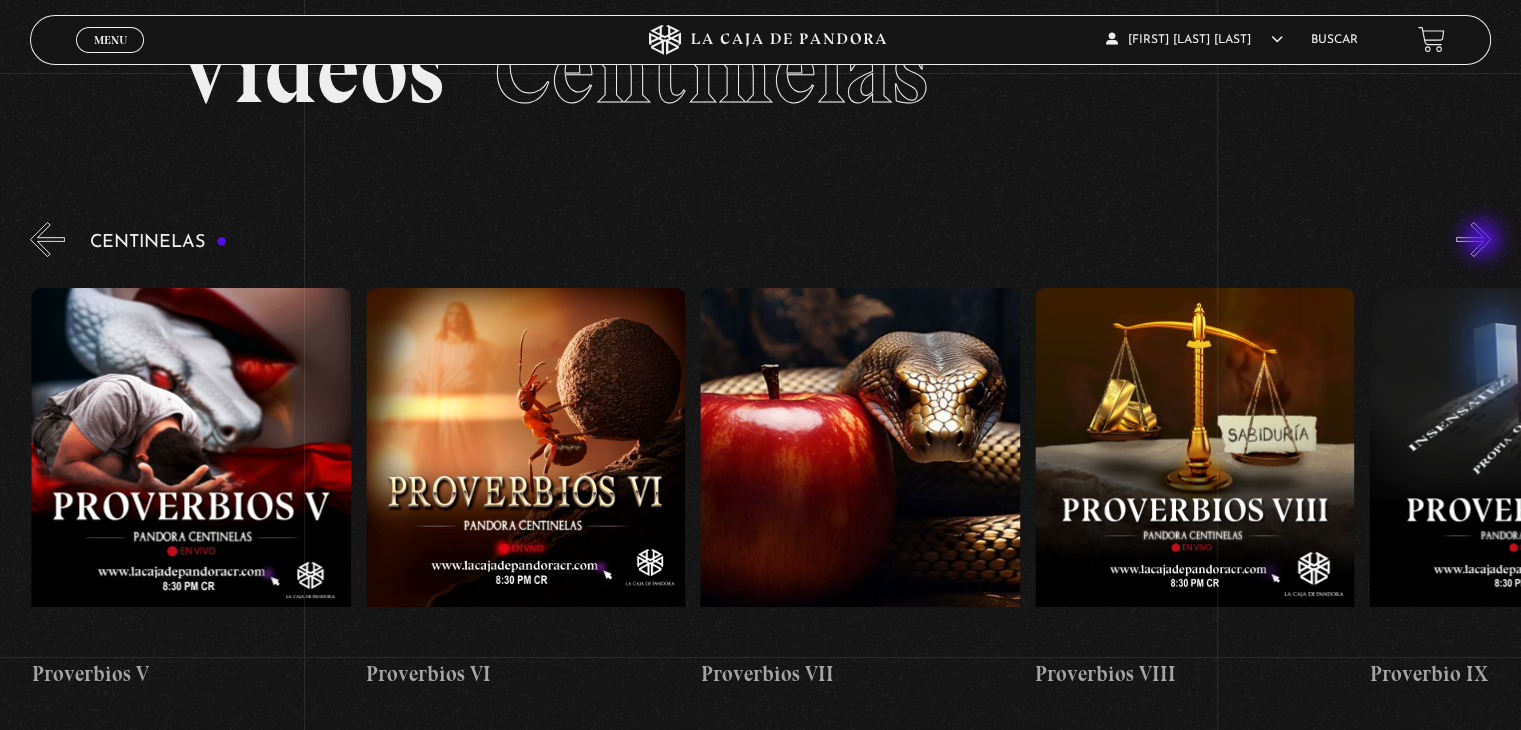 click on "»" at bounding box center (1473, 239) 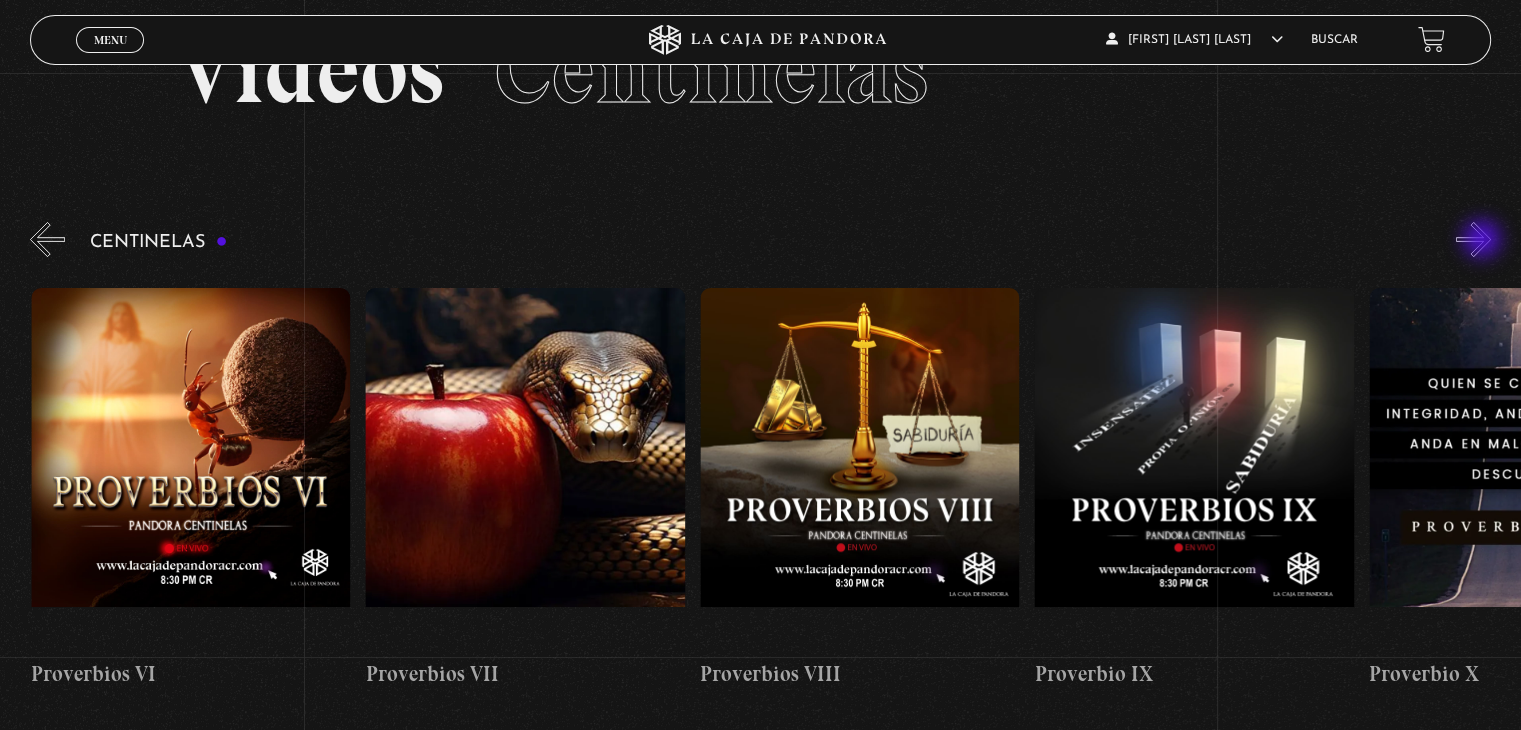 click on "»" at bounding box center [1473, 239] 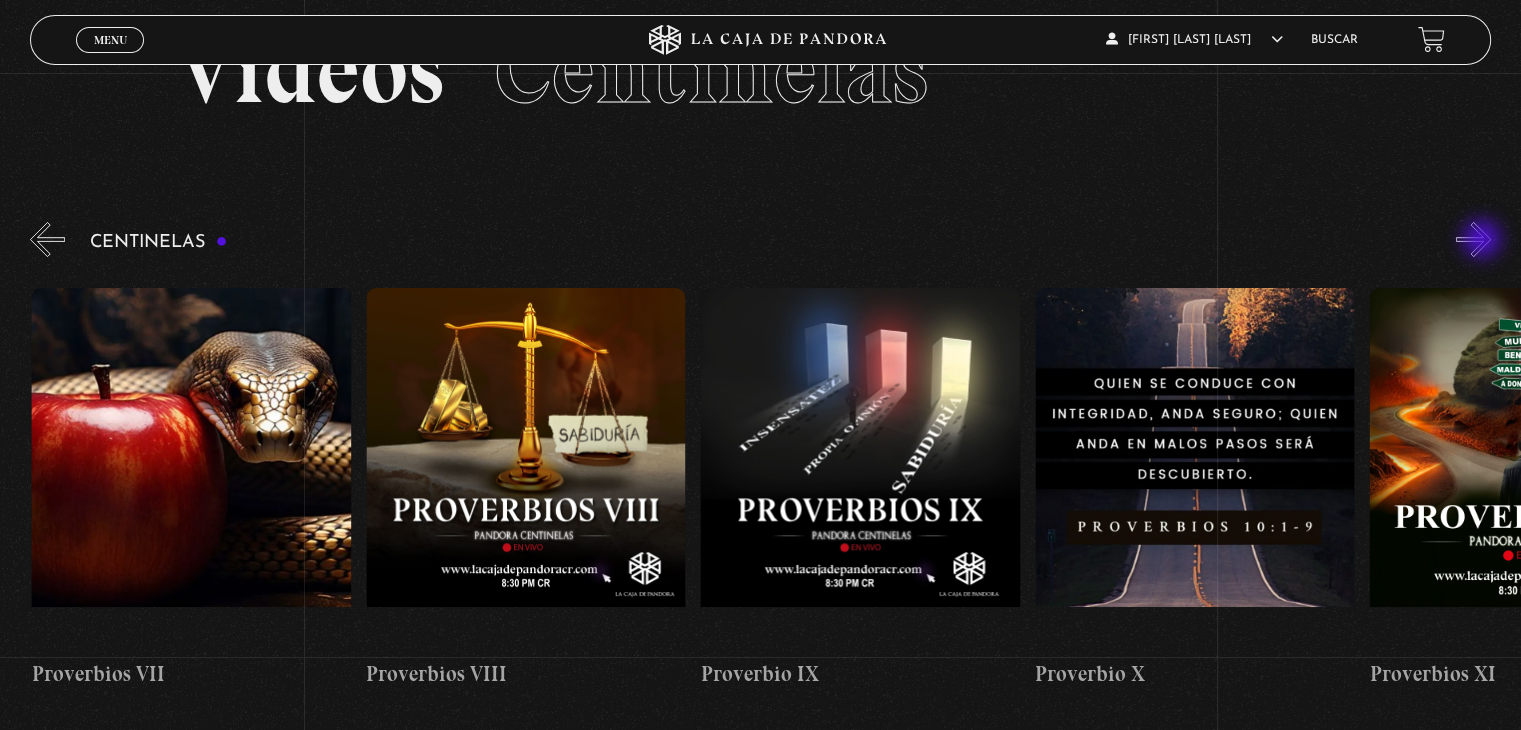 click on "»" at bounding box center (1473, 239) 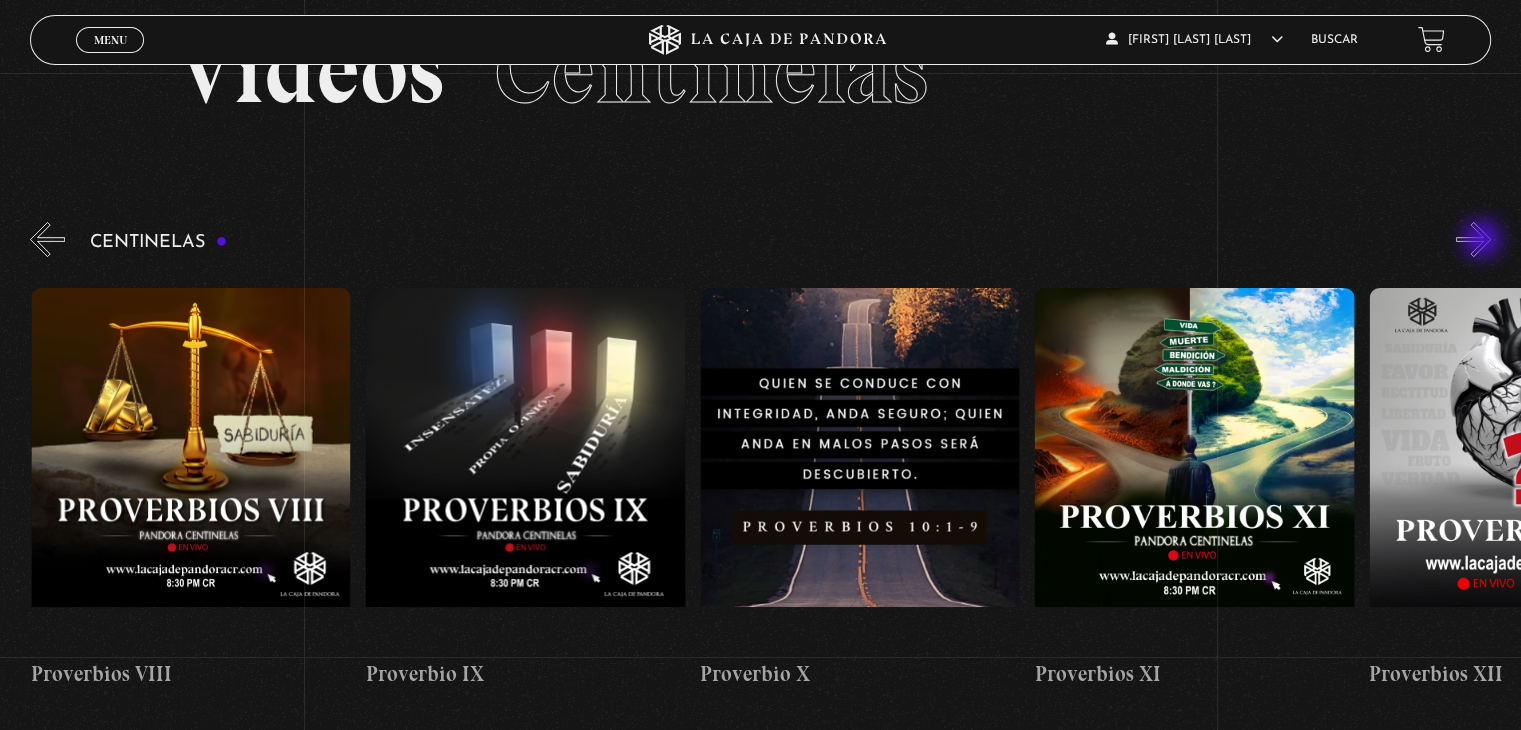 click on "»" at bounding box center (1473, 239) 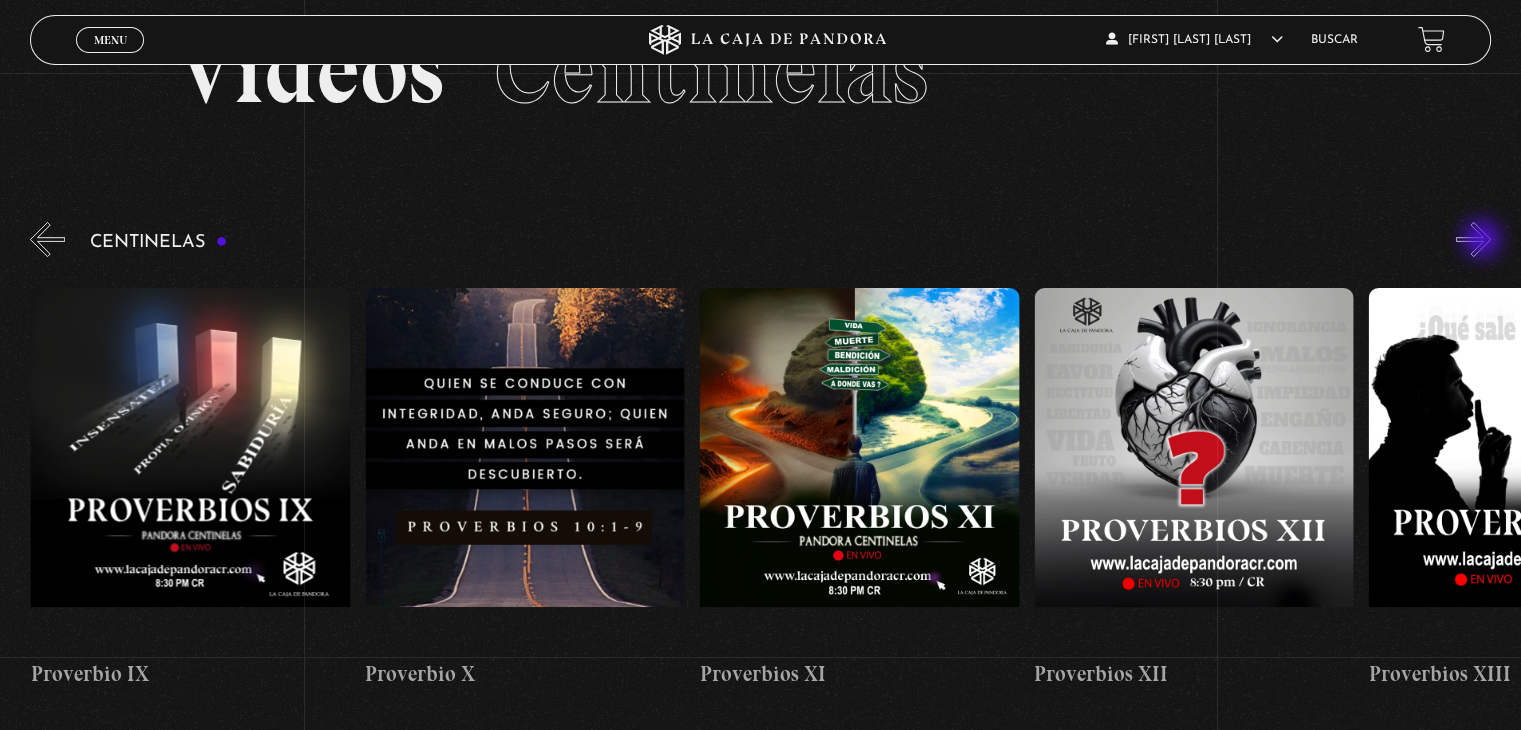 click on "»" at bounding box center [1473, 239] 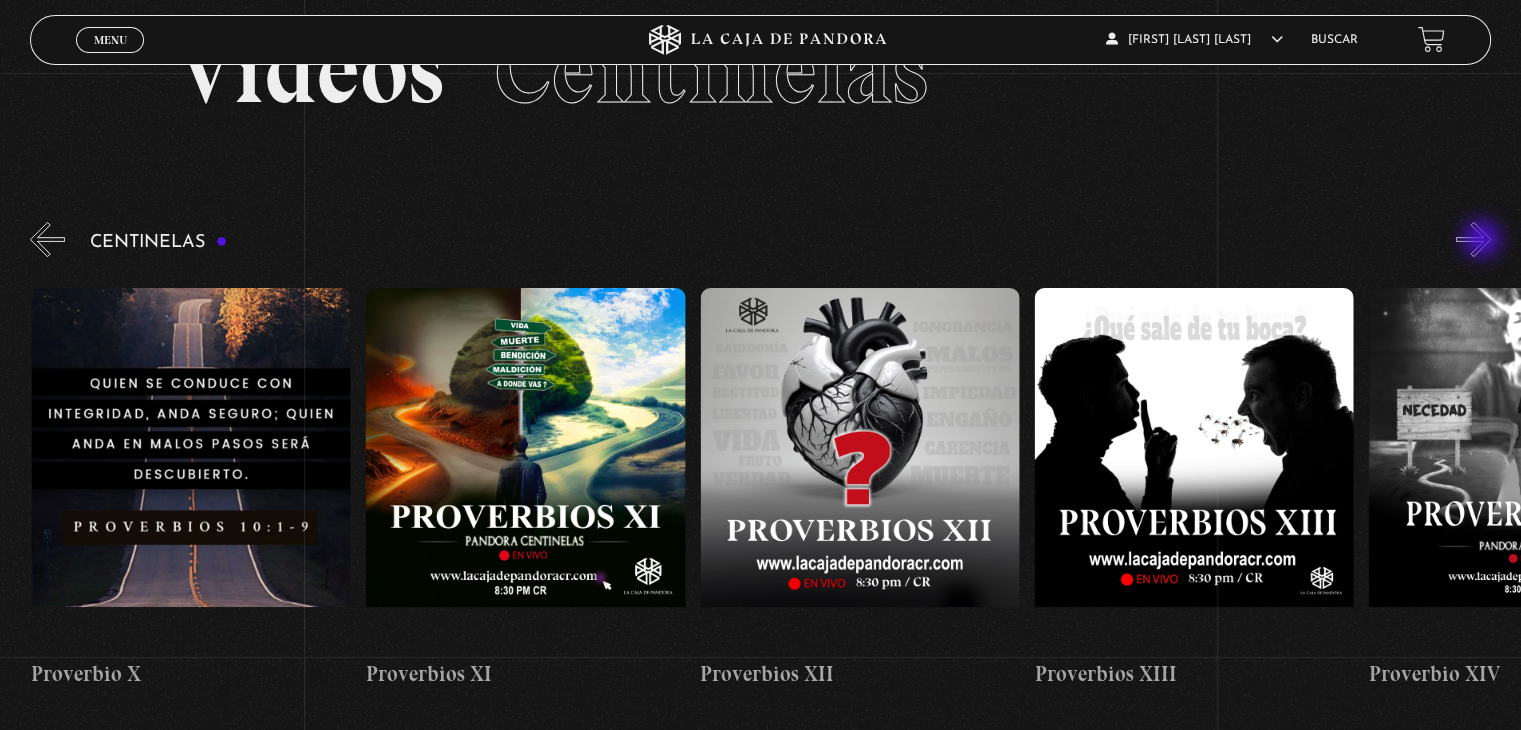 click on "»" at bounding box center (1473, 239) 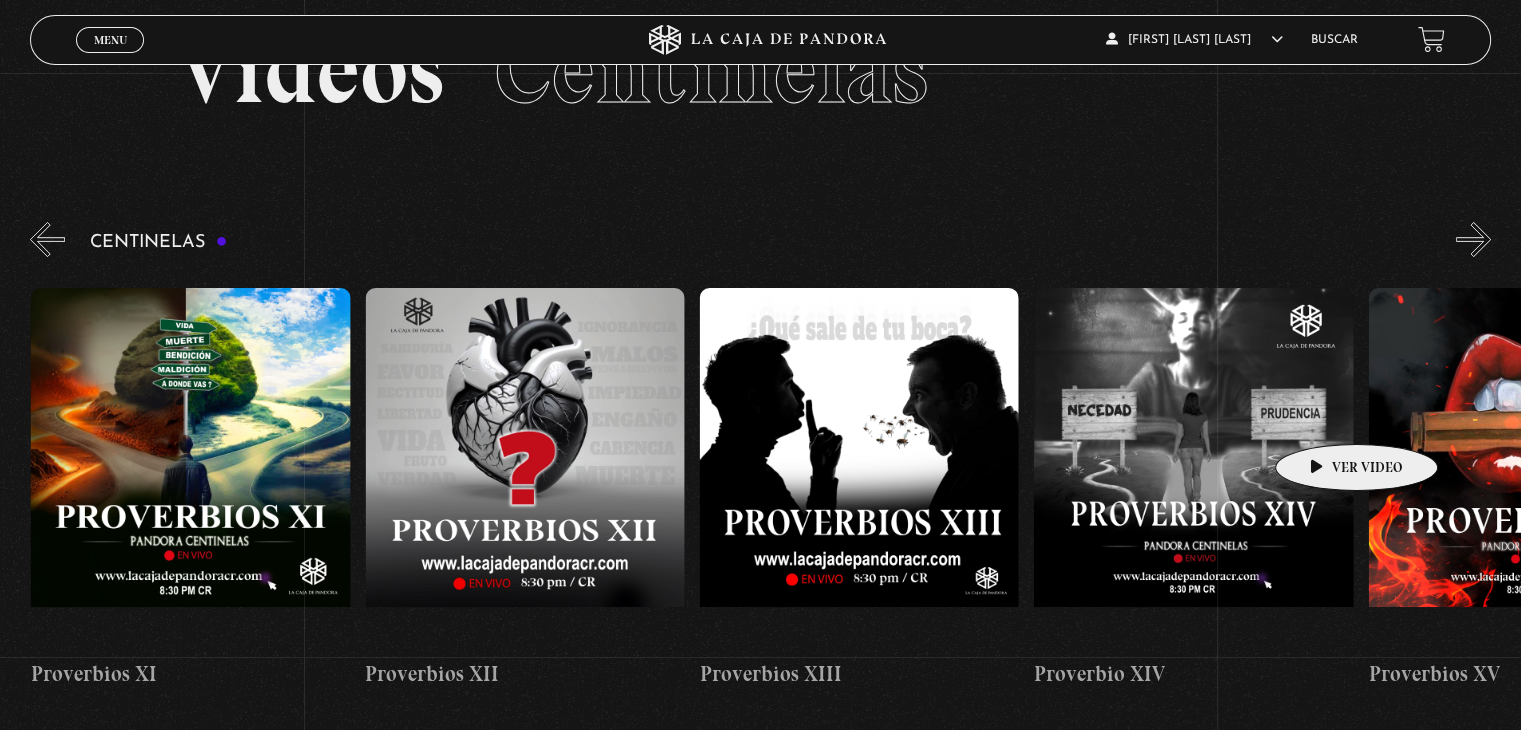 scroll, scrollTop: 0, scrollLeft: 4348, axis: horizontal 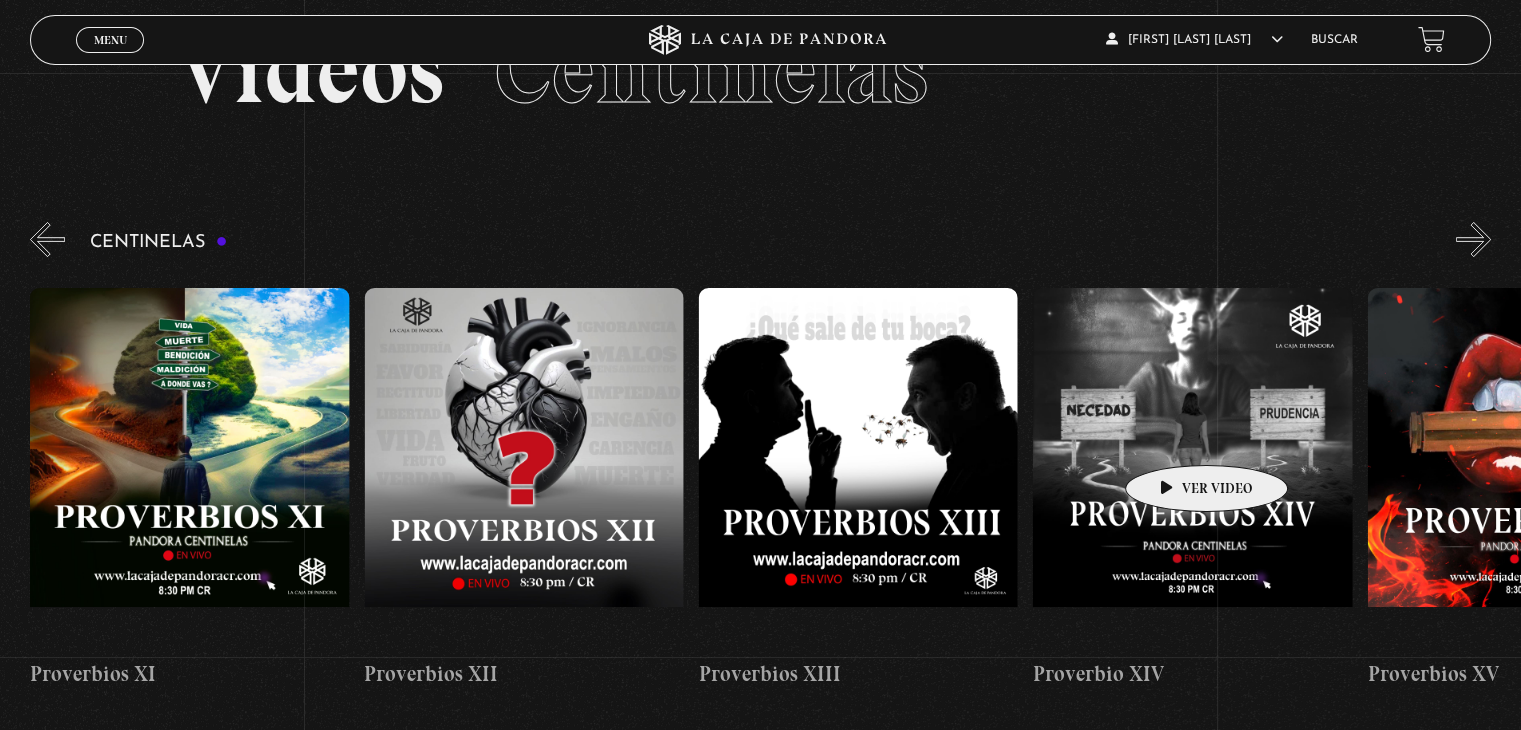 click at bounding box center [1192, 468] 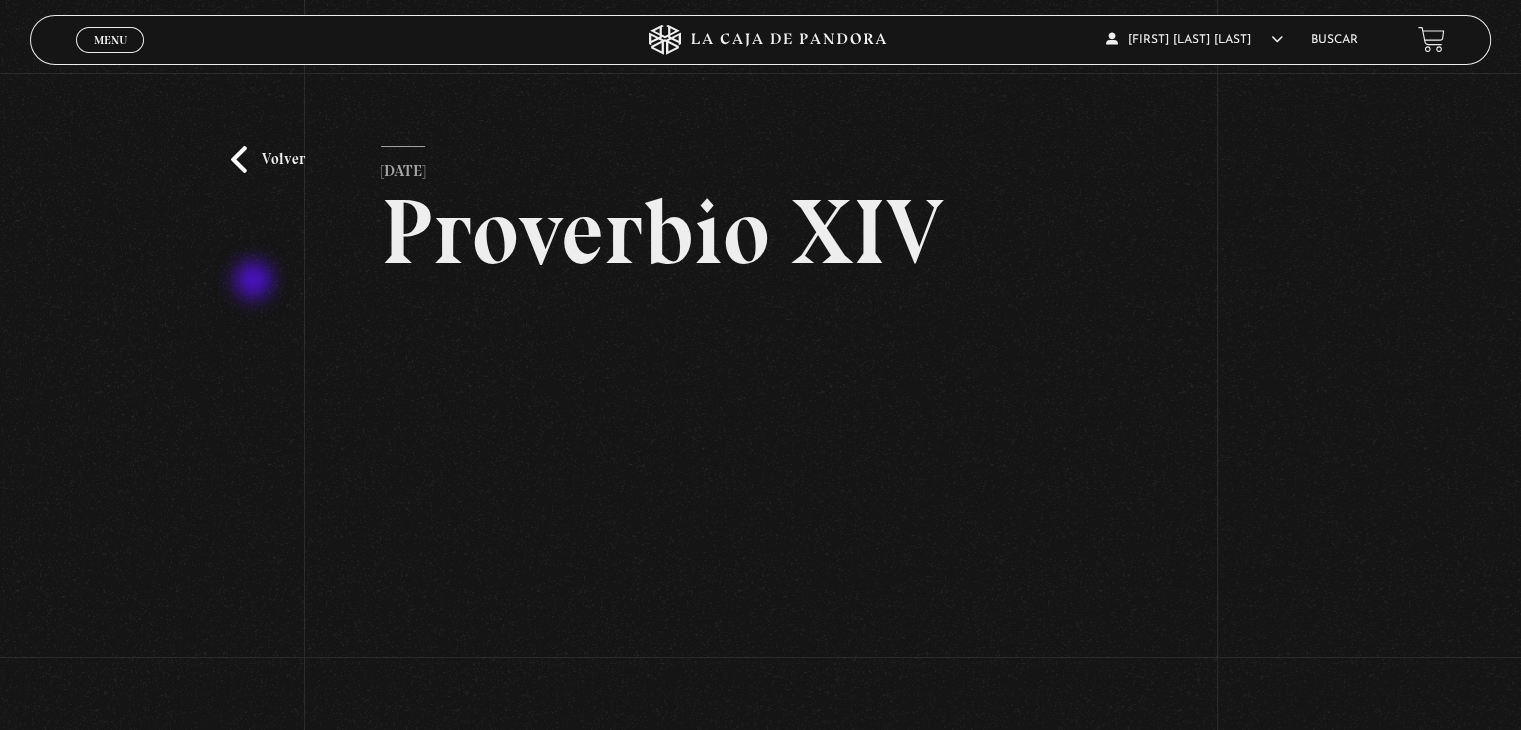 scroll, scrollTop: 100, scrollLeft: 0, axis: vertical 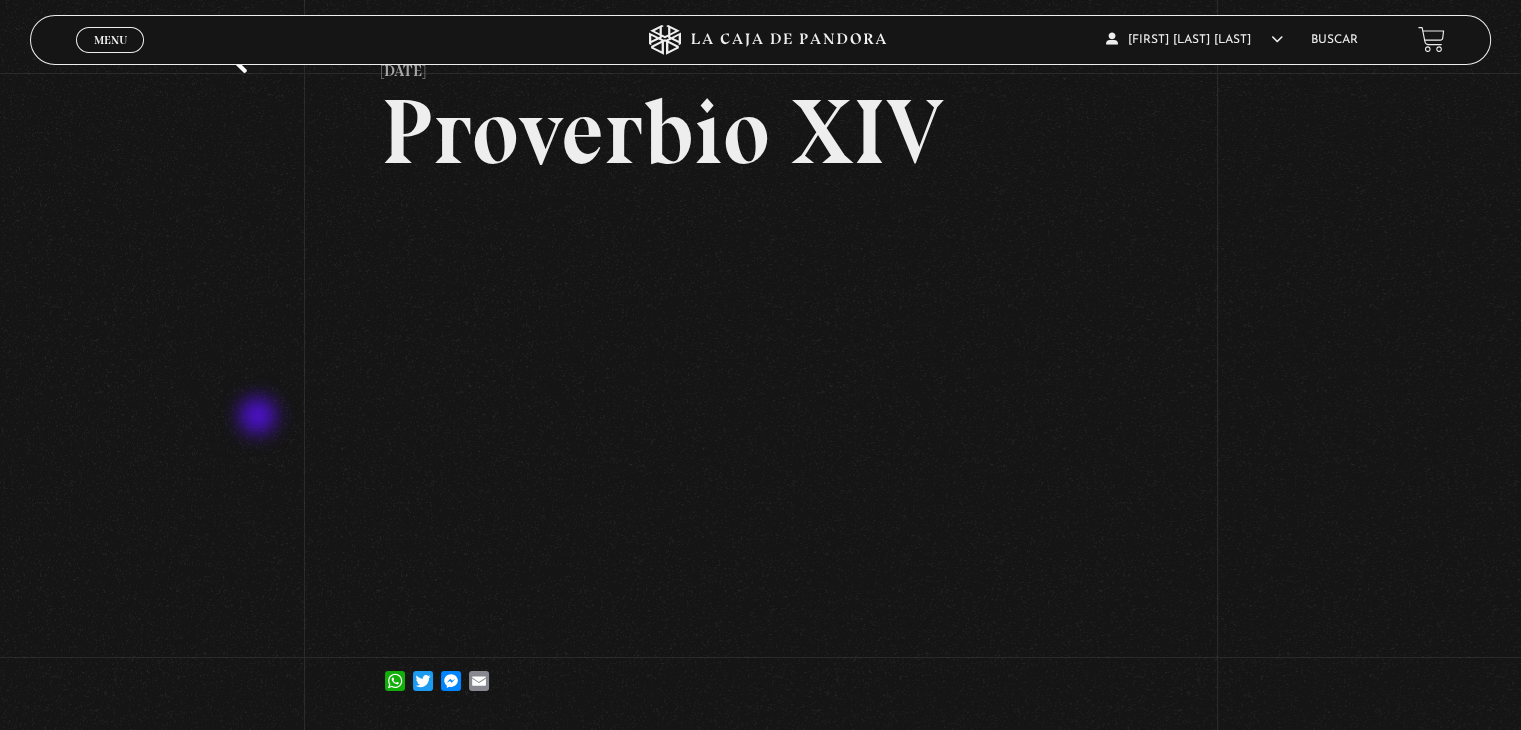 click on "Volver
[DATE]
Proverbio XIV
WhatsApp Twitter Messenger Email" at bounding box center [760, 350] 